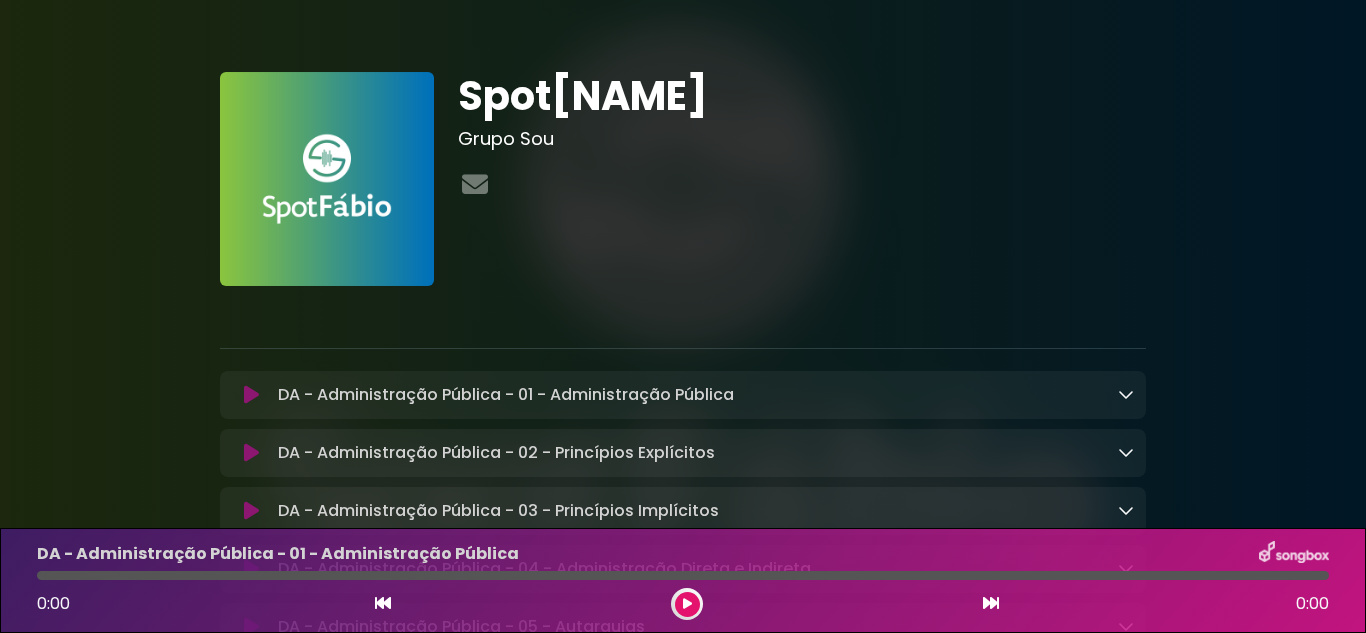 scroll, scrollTop: 0, scrollLeft: 0, axis: both 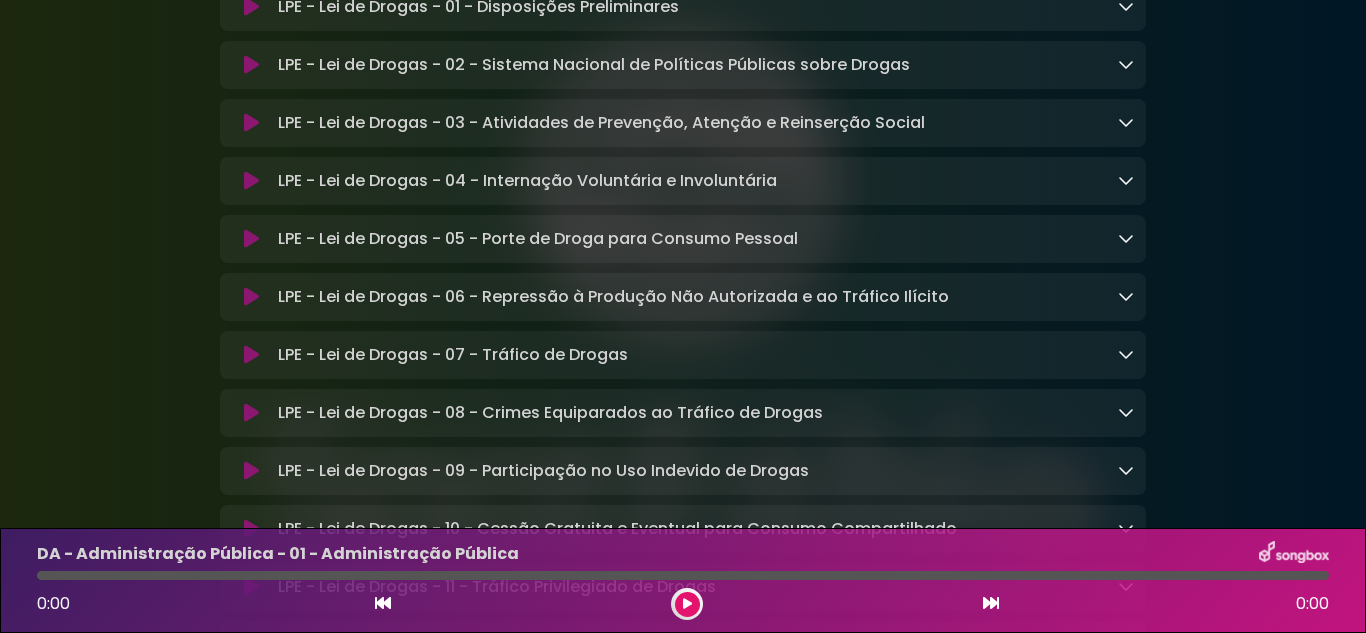 click at bounding box center (687, 604) 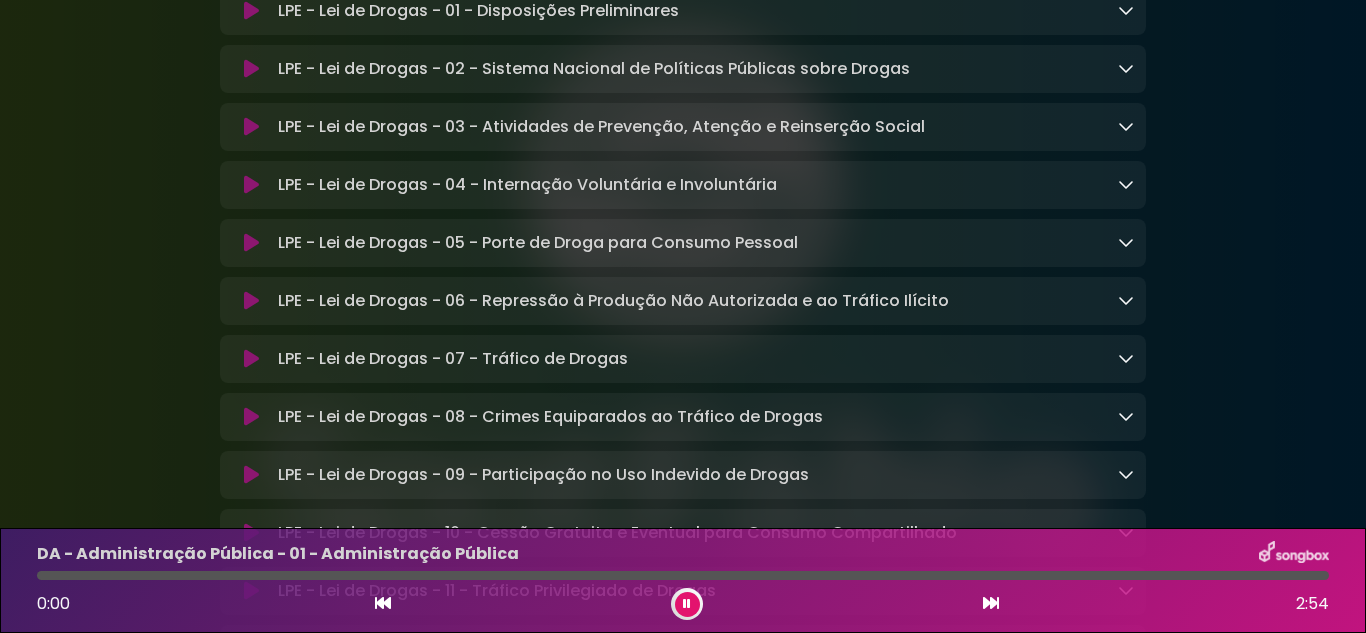 scroll, scrollTop: 2363, scrollLeft: 0, axis: vertical 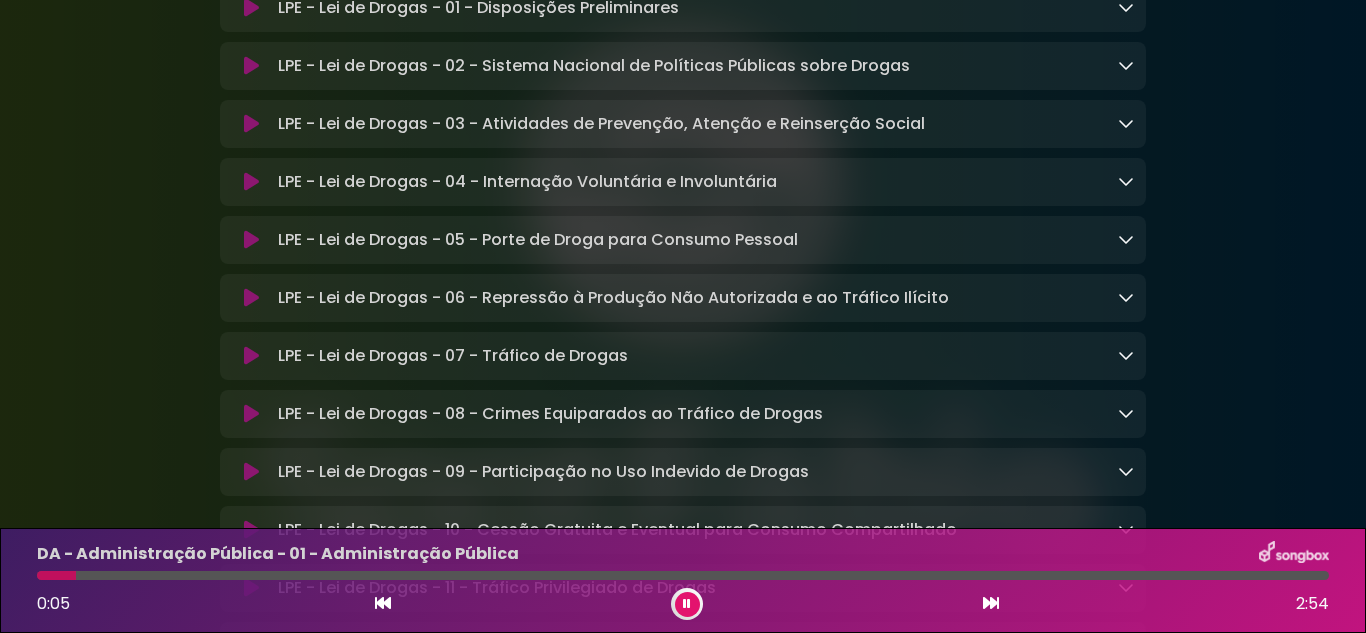 click on "LPE - Lei de Drogas - 01 - Disposições Preliminares
Loading Track..." at bounding box center (478, 8) 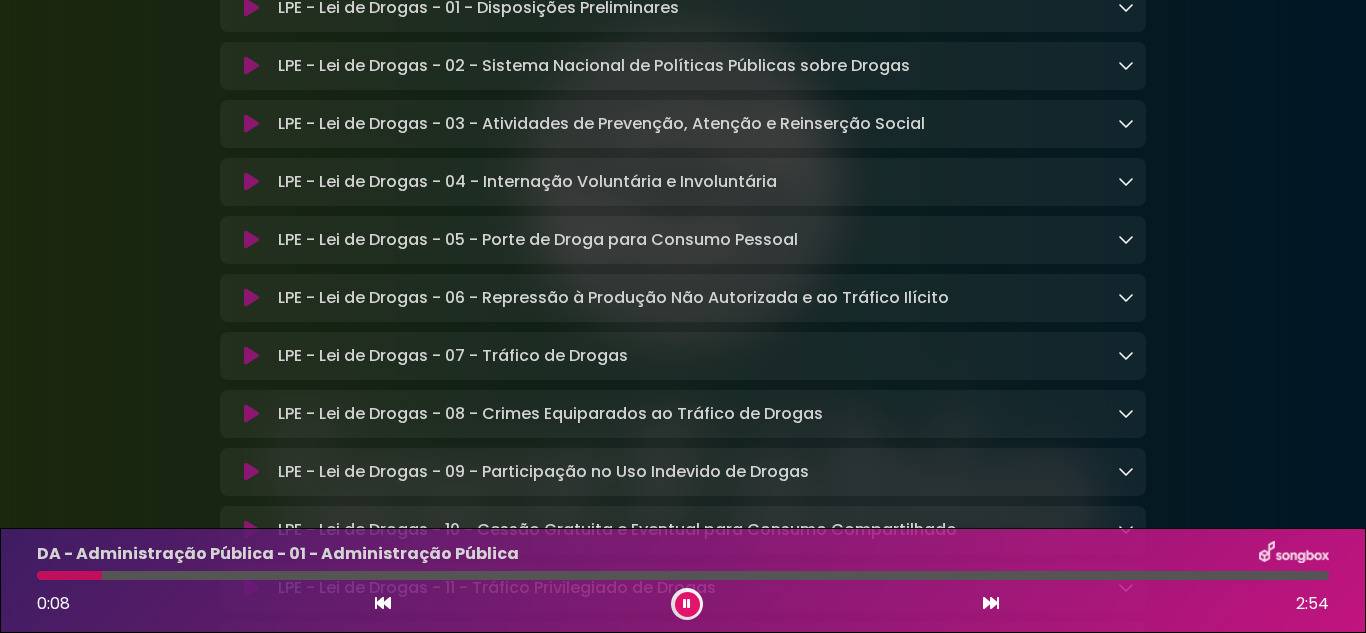 click at bounding box center [991, 603] 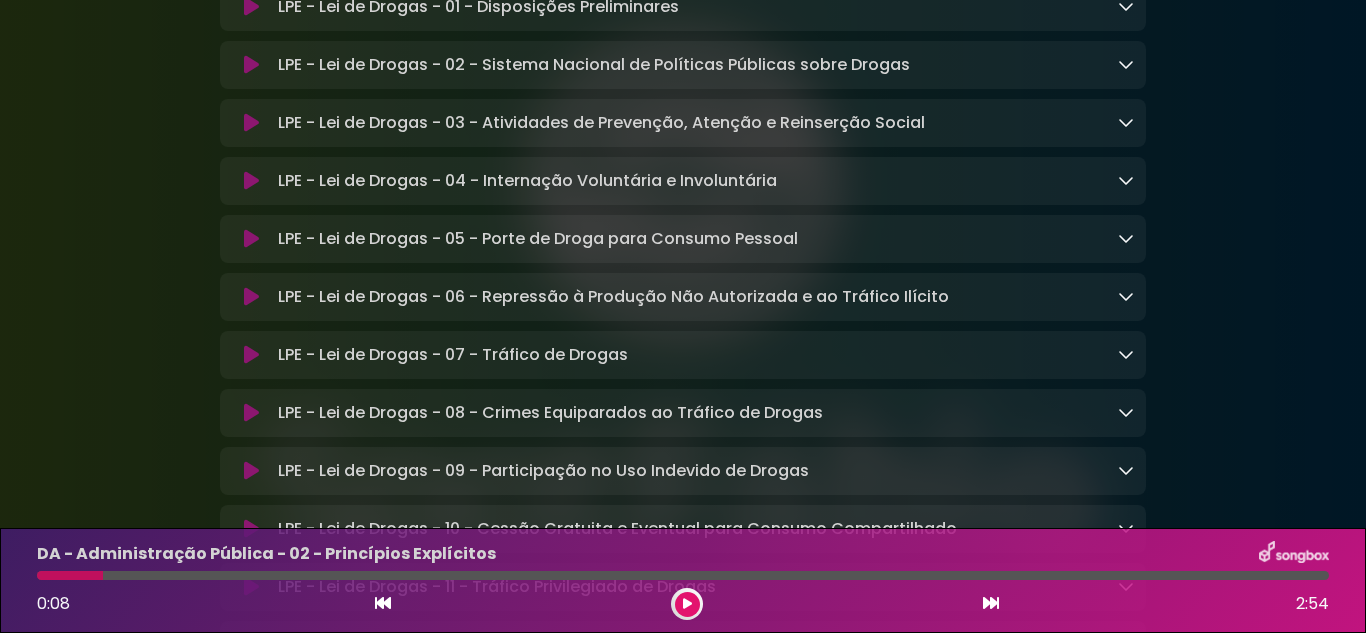 click at bounding box center (991, 603) 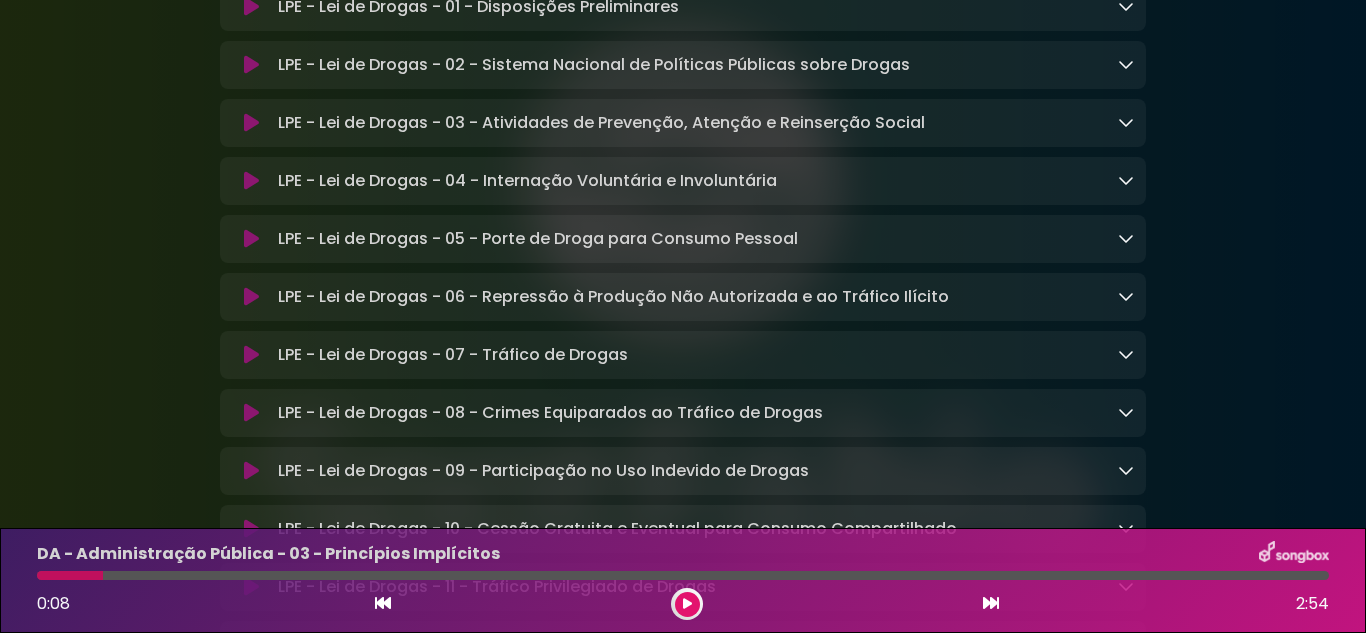 click at bounding box center (991, 603) 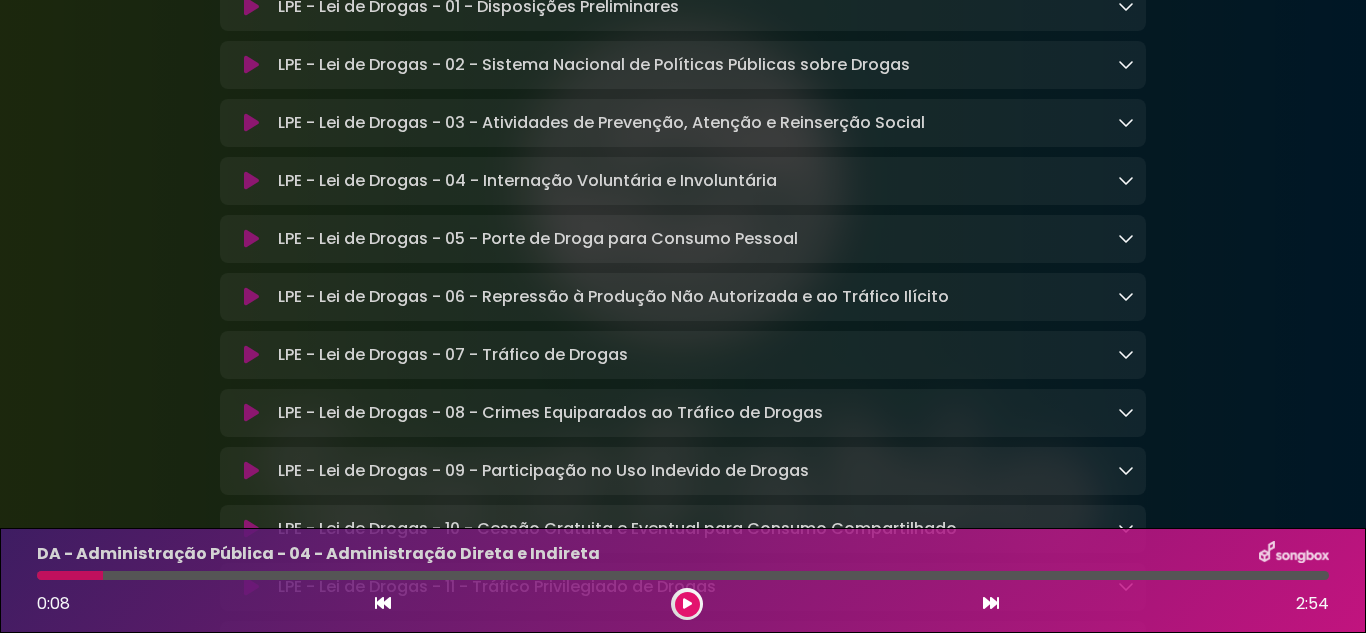 click at bounding box center (991, 603) 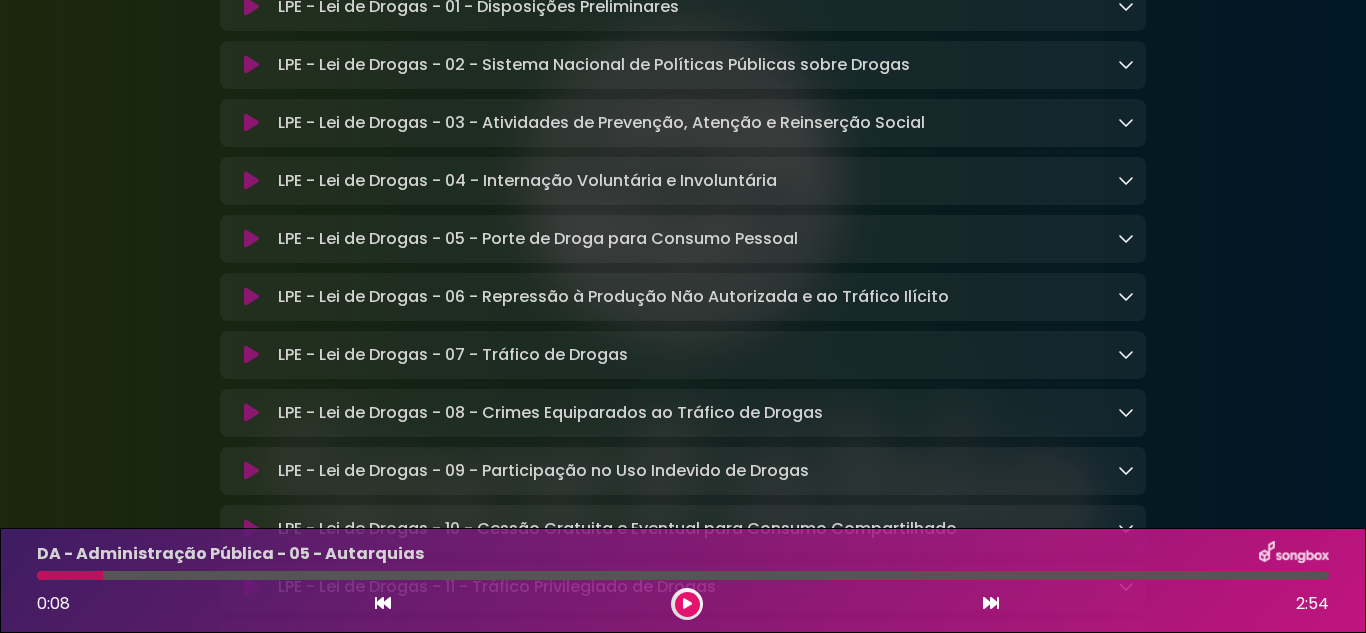 click at bounding box center [991, 603] 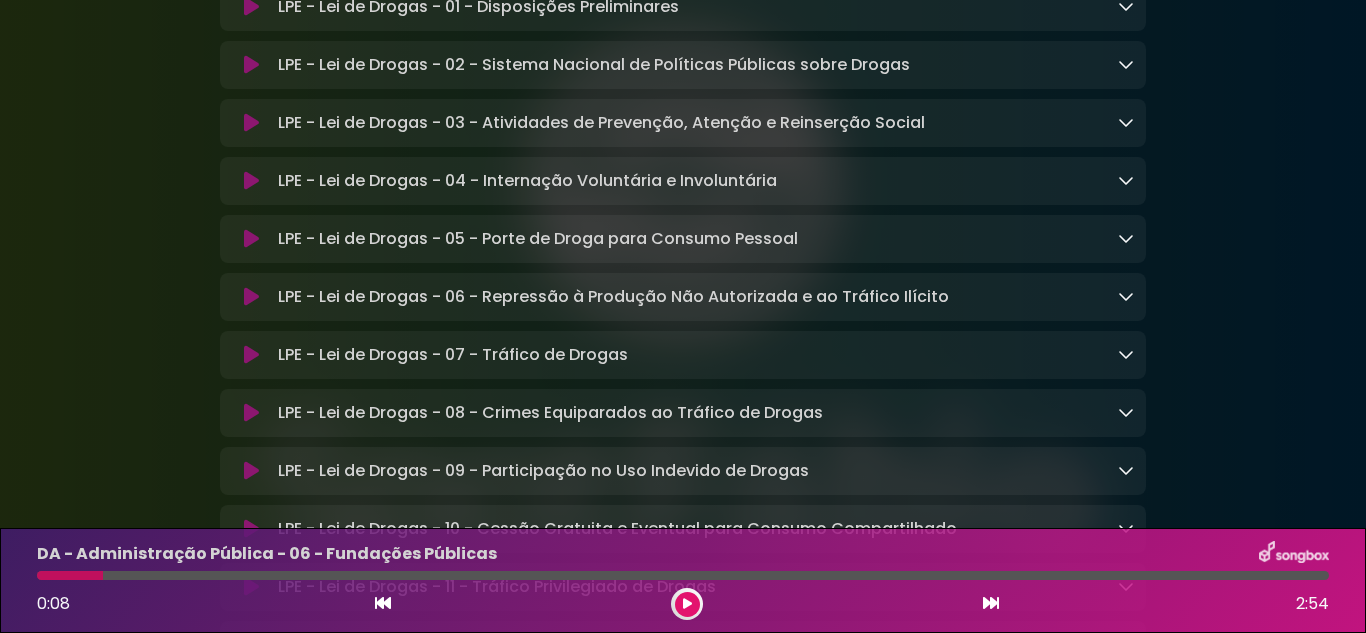 click at bounding box center [991, 603] 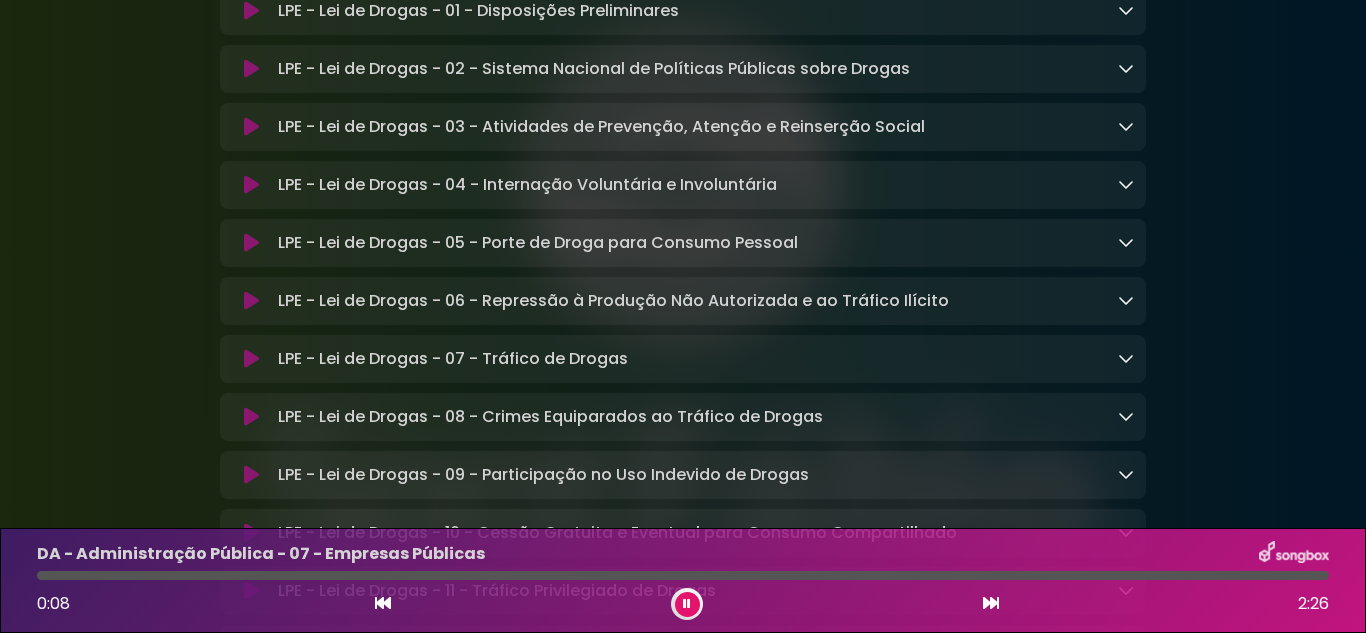 click at bounding box center [991, 603] 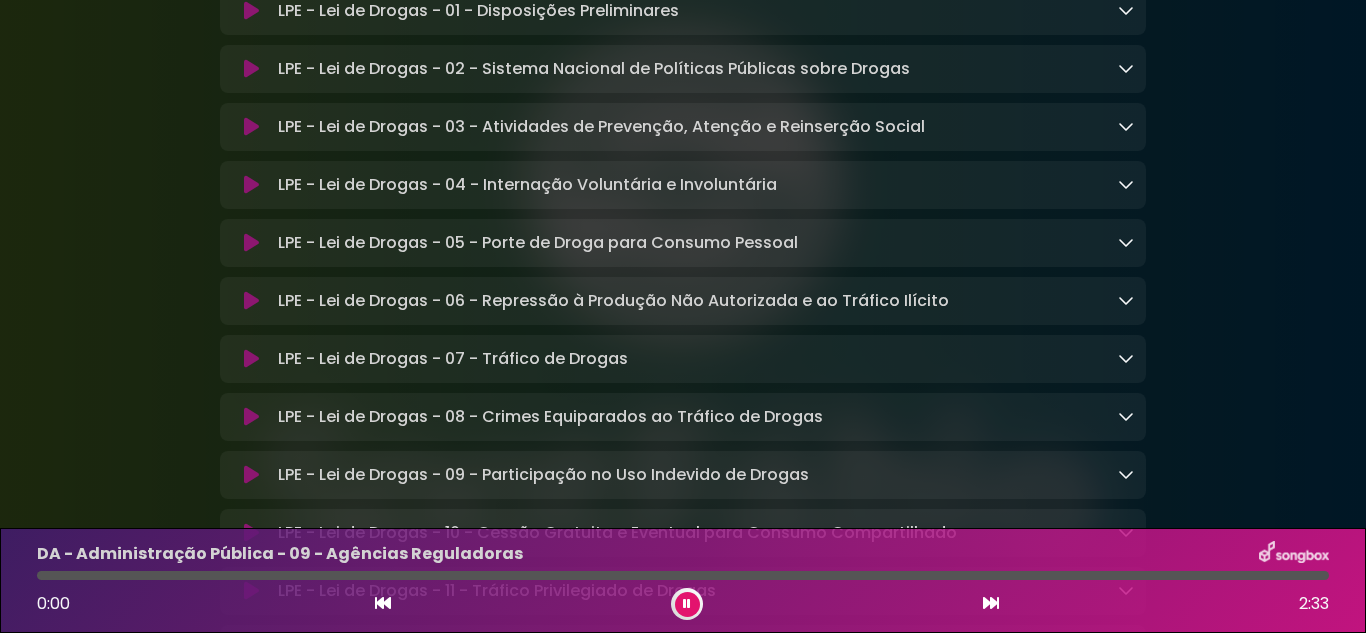 scroll, scrollTop: 2360, scrollLeft: 0, axis: vertical 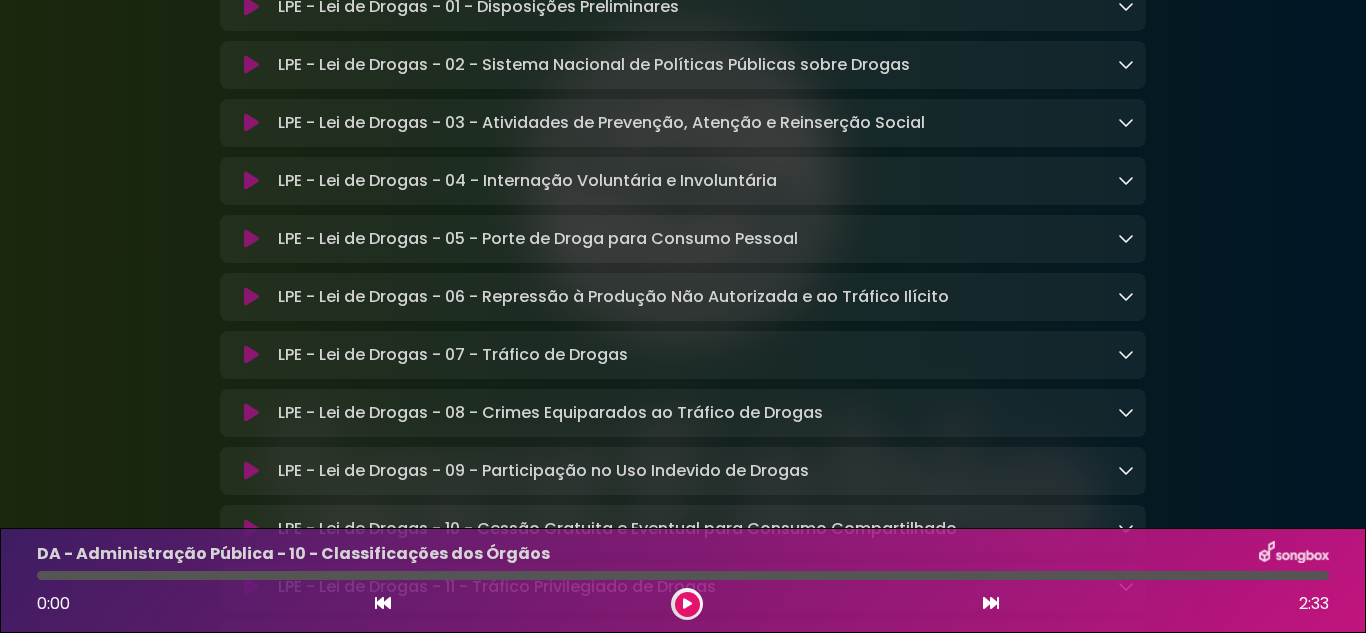 click at bounding box center (991, 603) 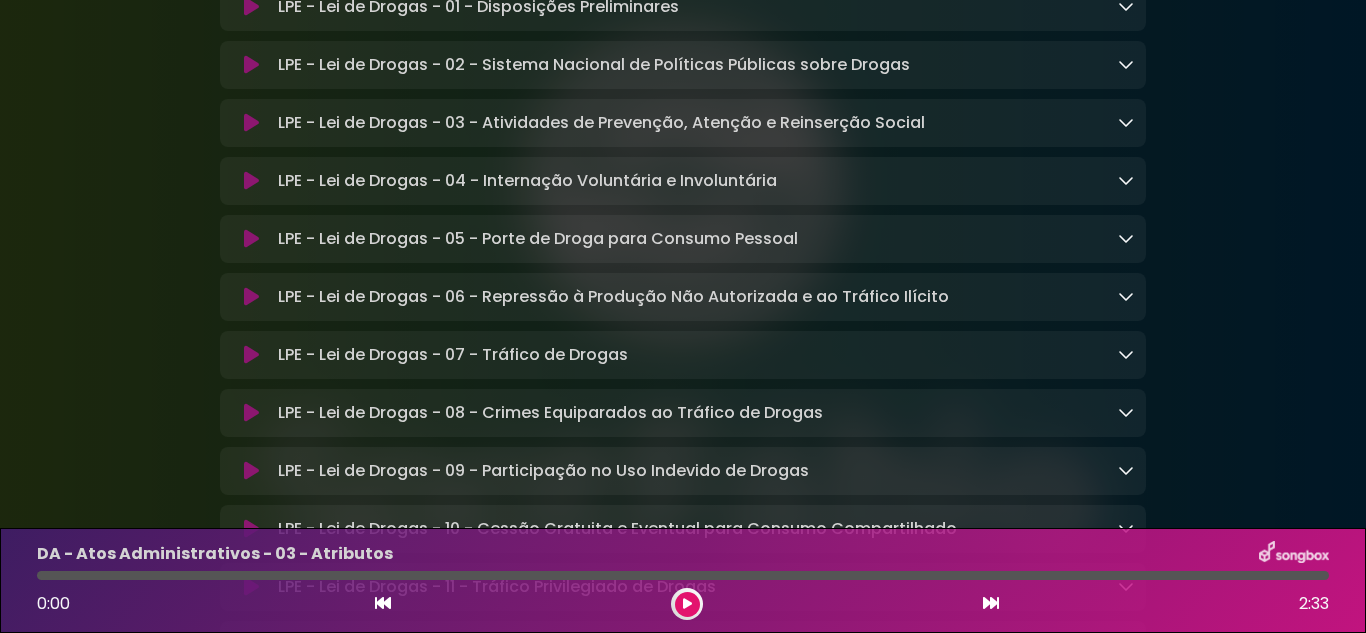 click at bounding box center (991, 603) 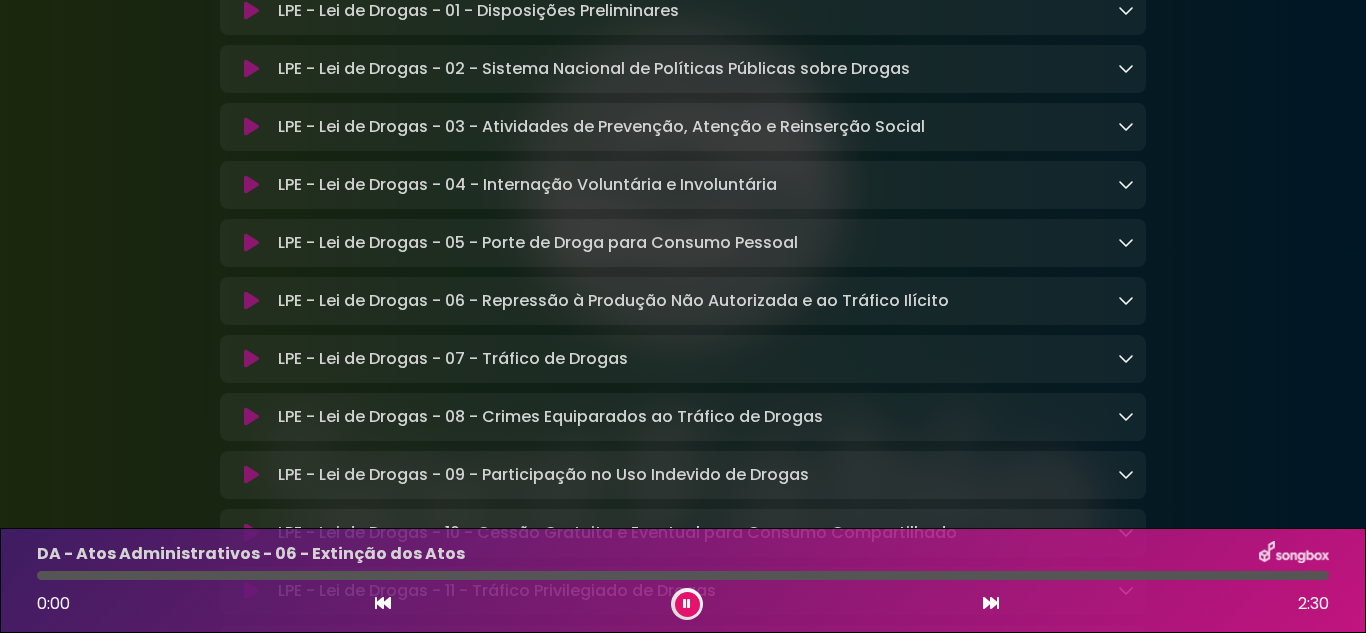 click at bounding box center [991, 603] 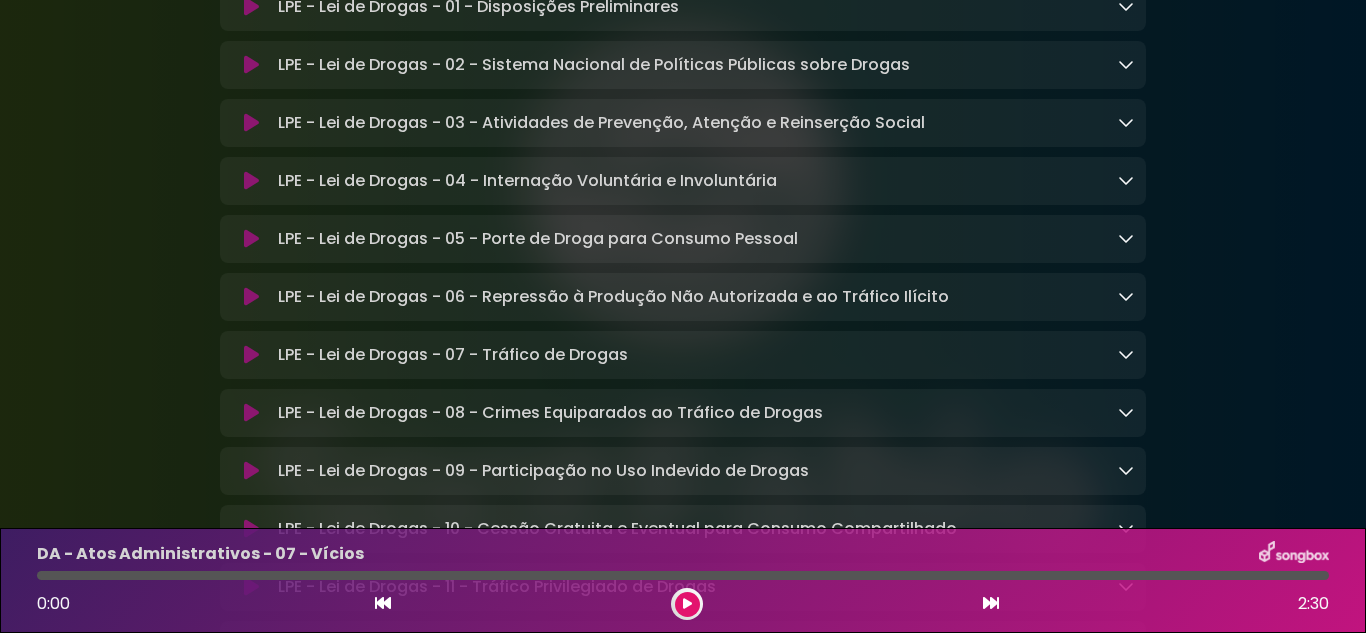 click at bounding box center [991, 603] 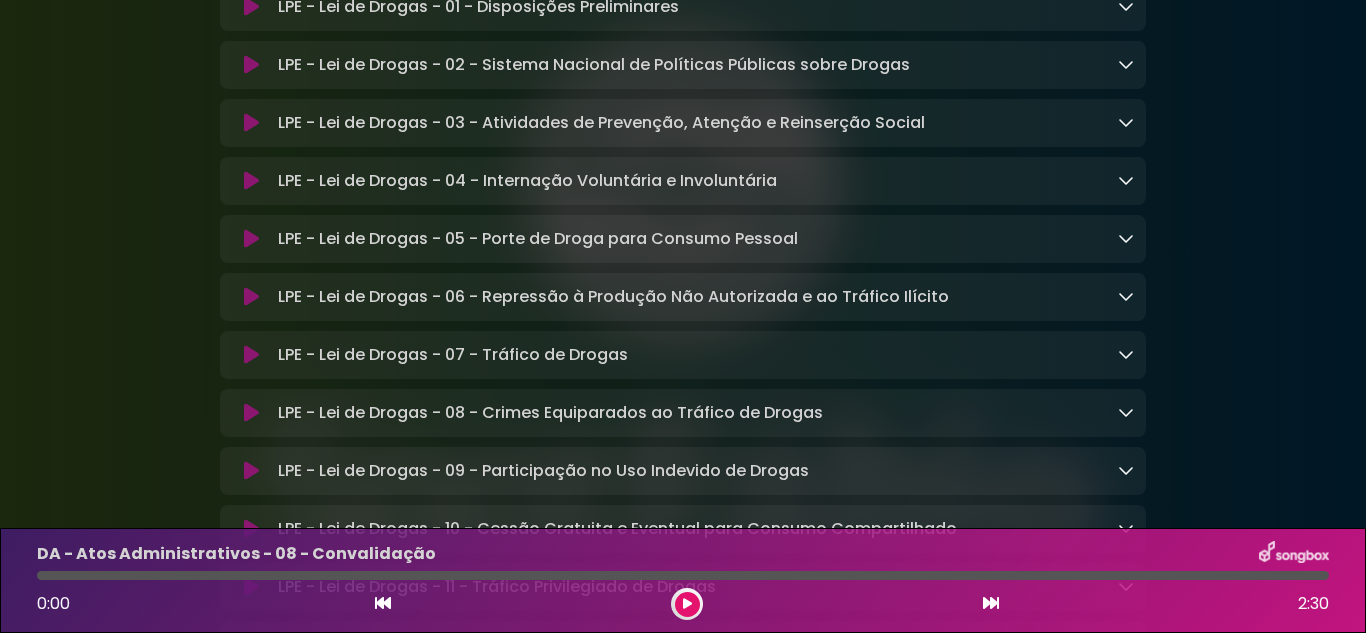 click at bounding box center (991, 603) 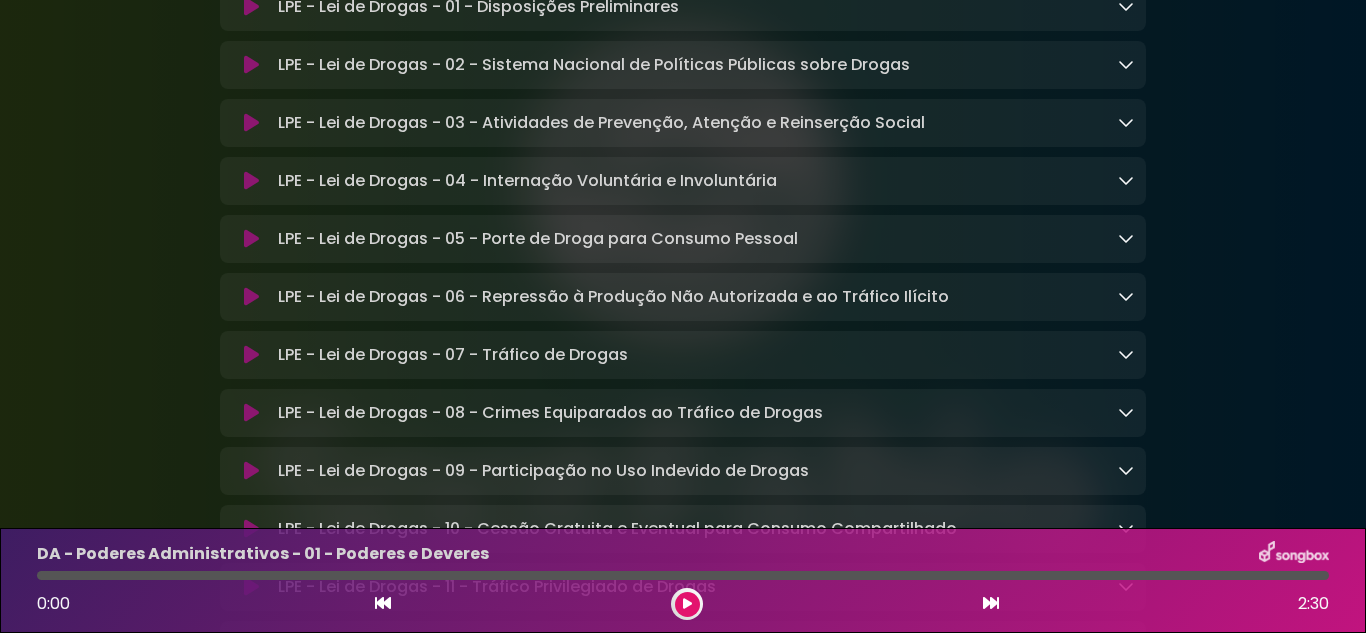 click at bounding box center [991, 603] 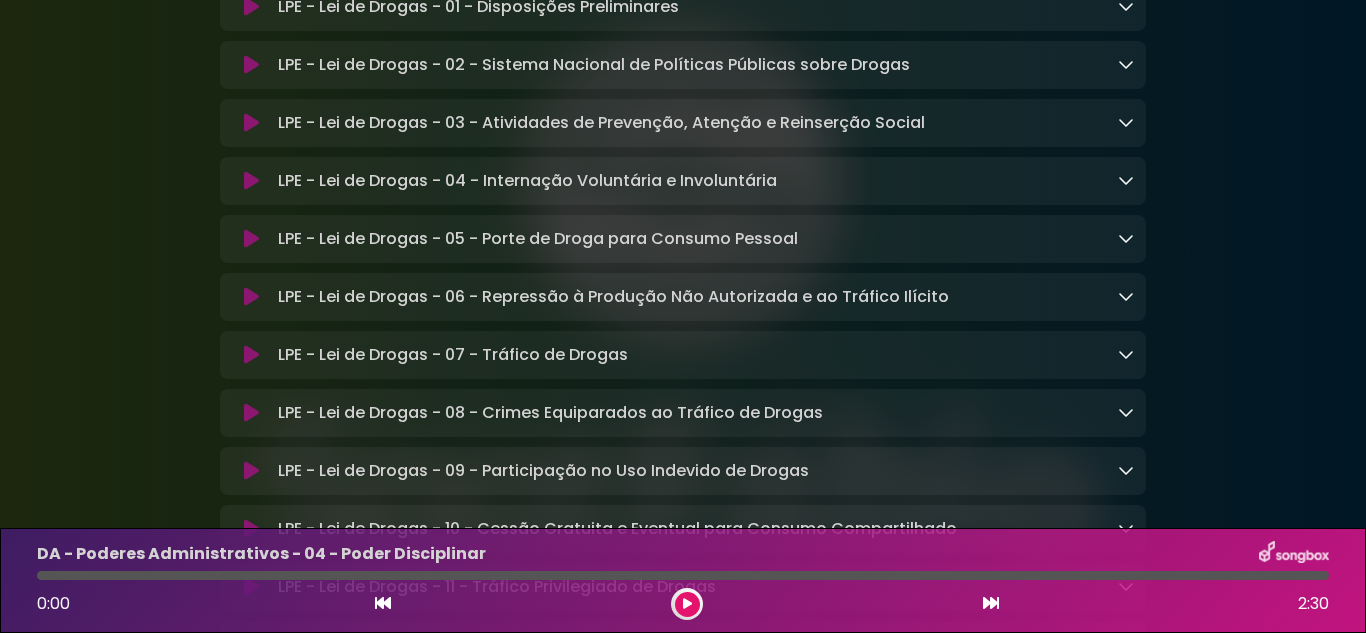 click at bounding box center [991, 603] 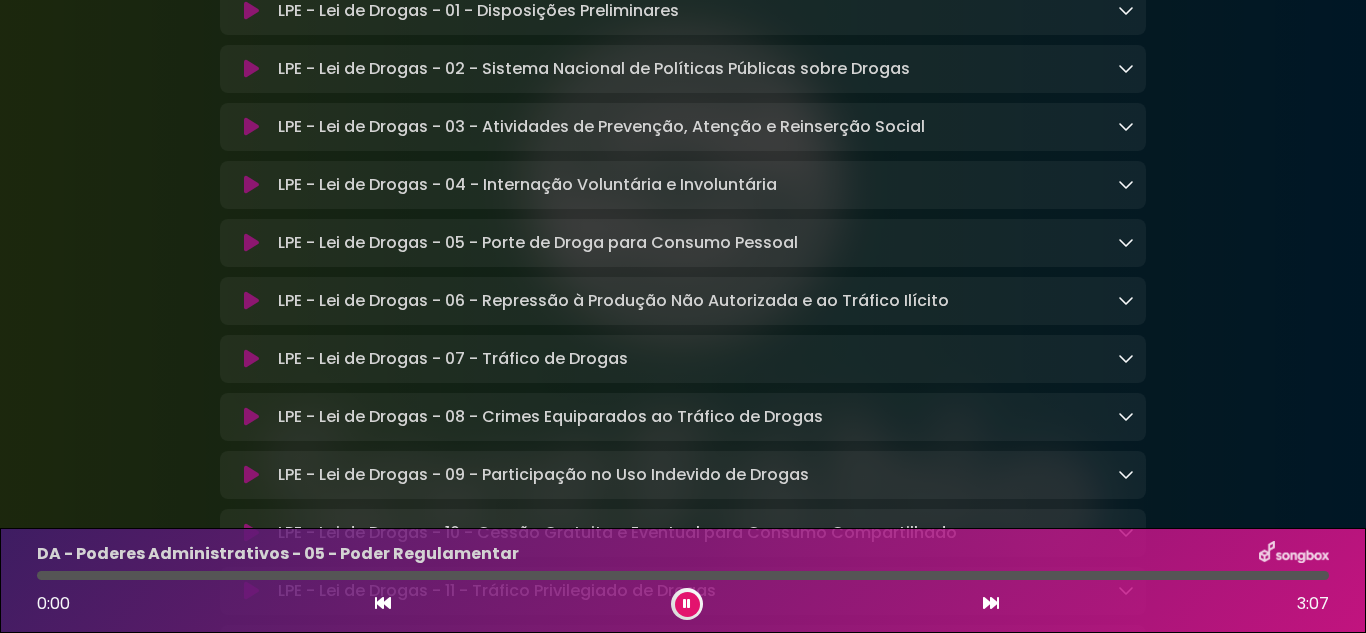 click at bounding box center (991, 603) 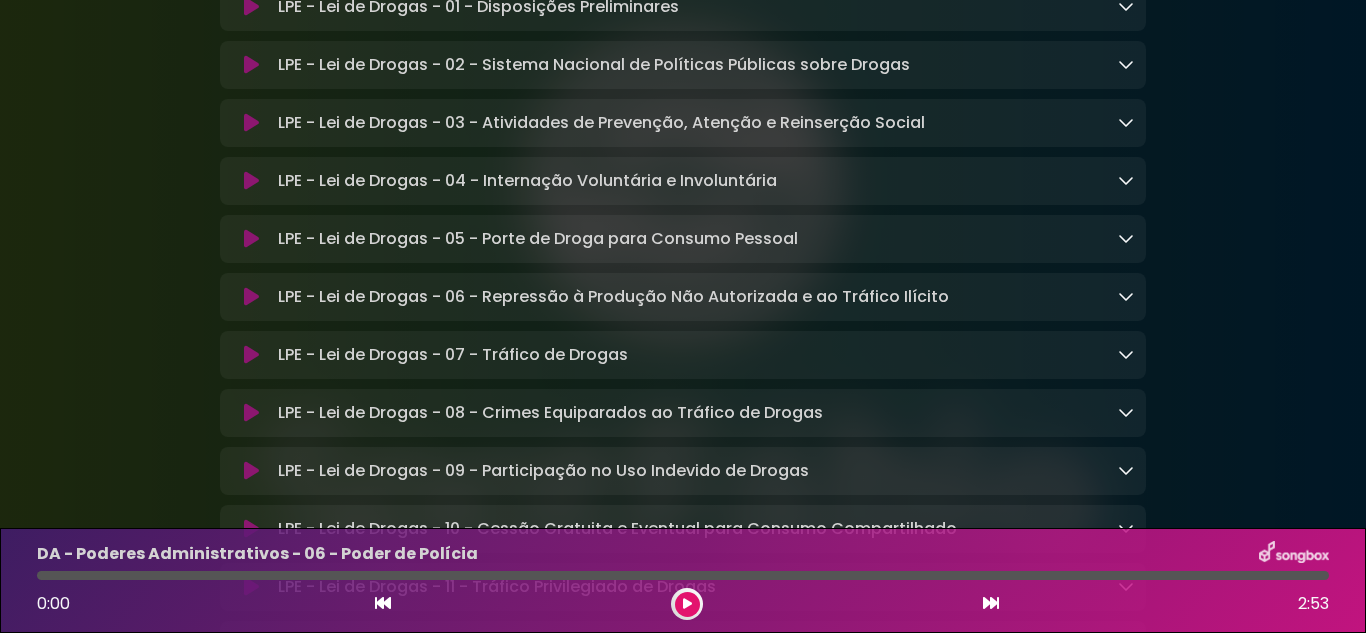click at bounding box center (991, 603) 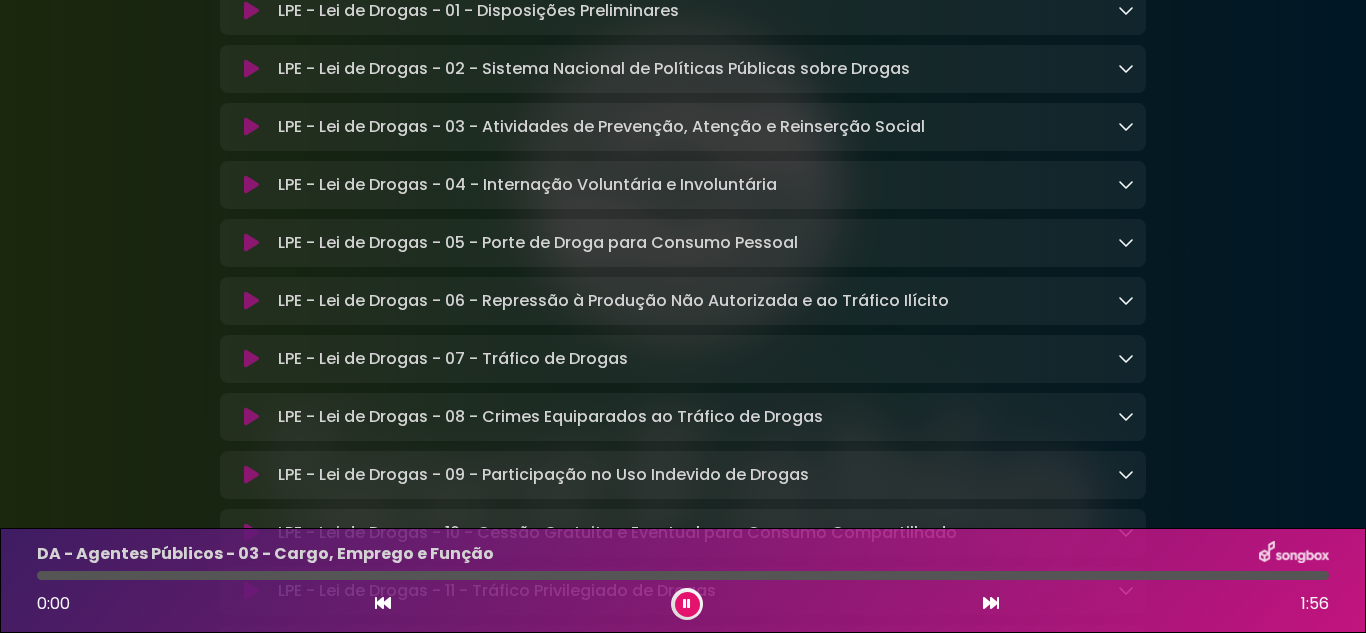 click at bounding box center (991, 603) 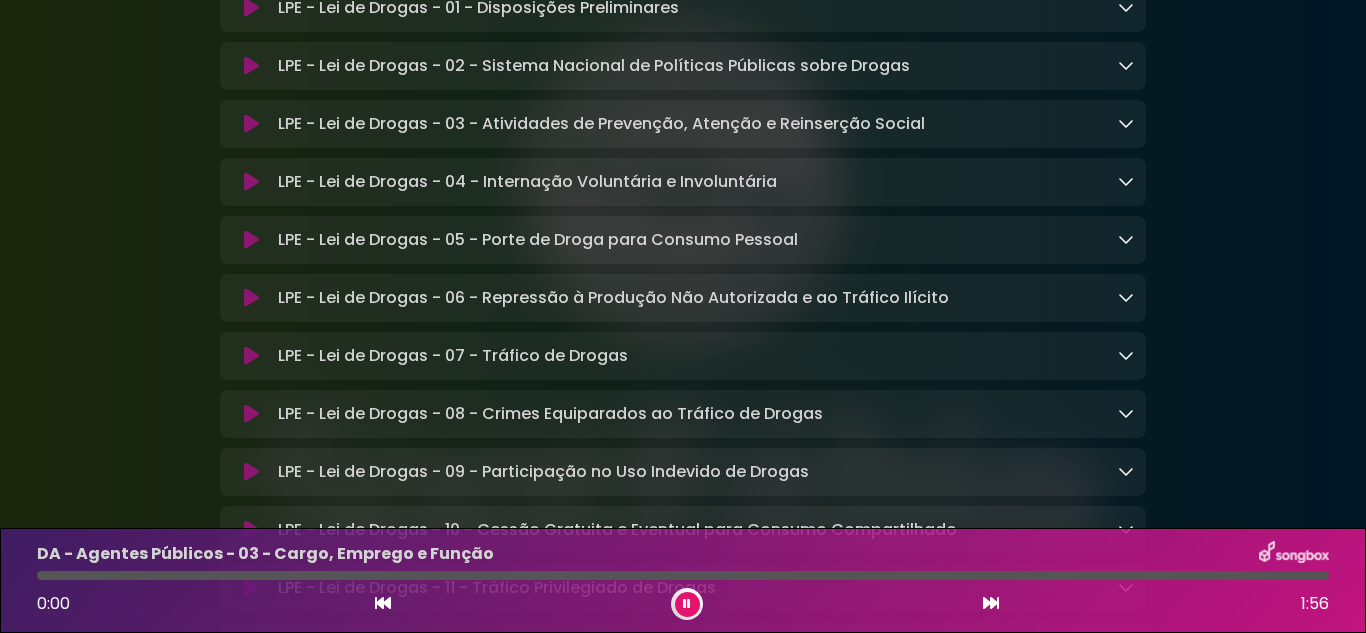 click at bounding box center [991, 603] 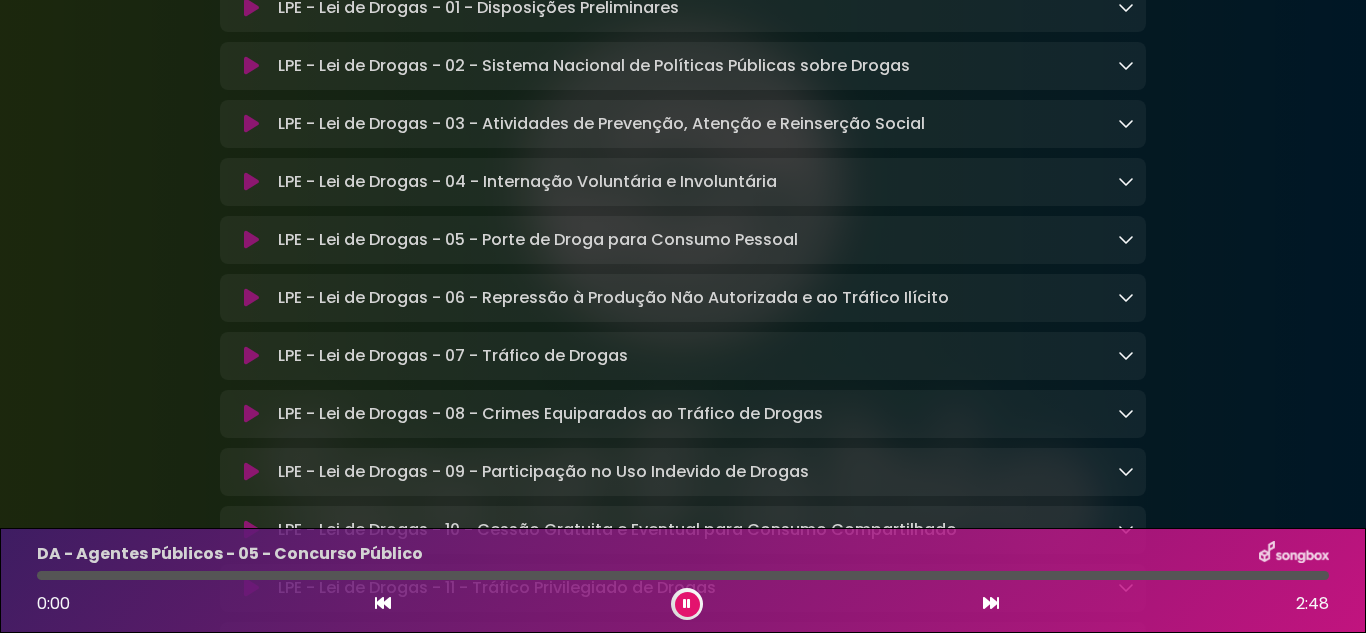 click at bounding box center (991, 603) 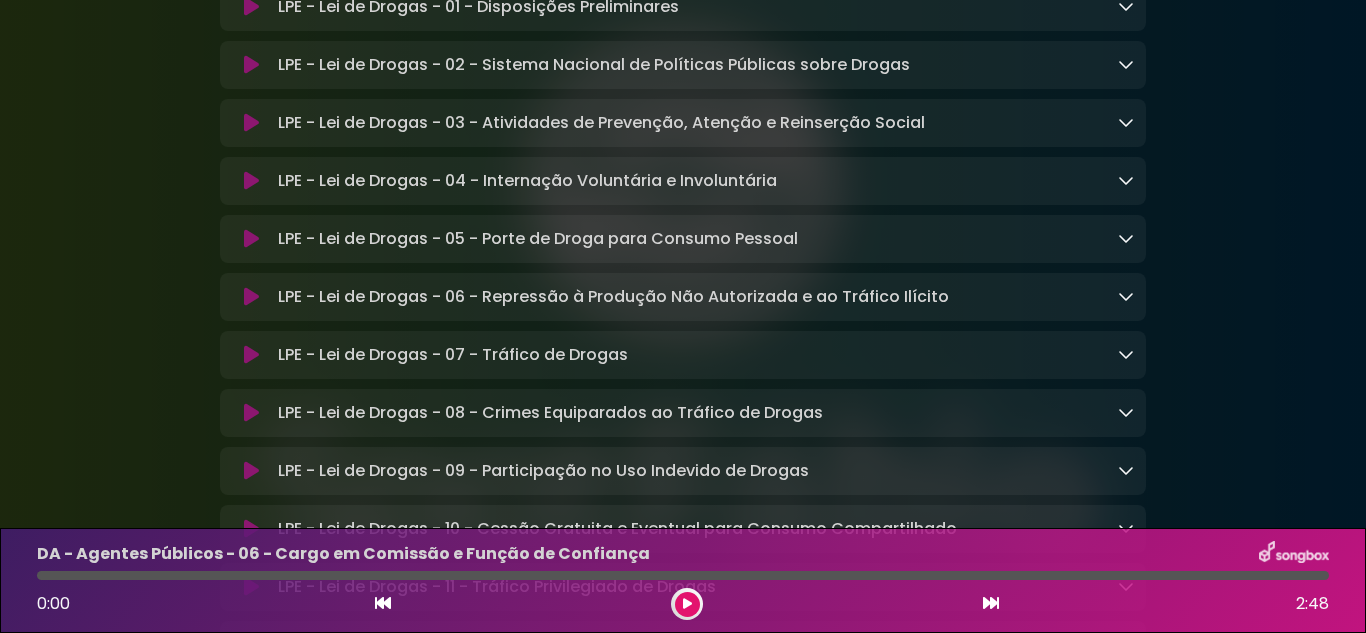 click at bounding box center (991, 603) 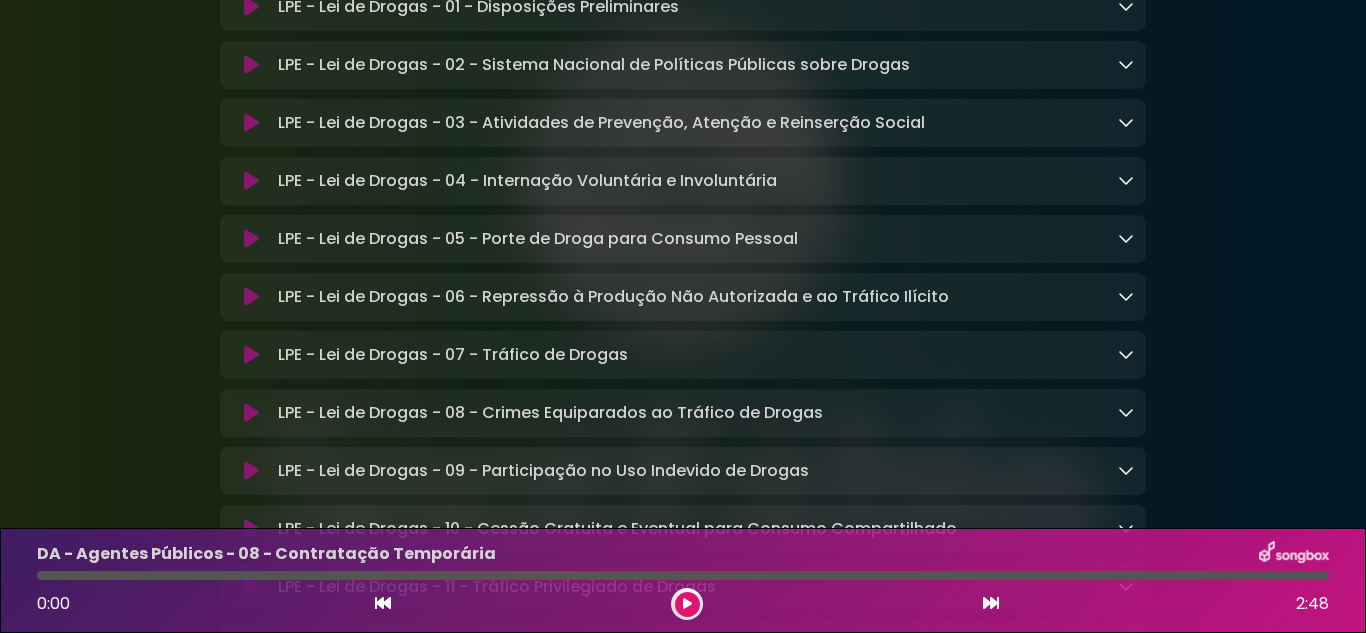 click at bounding box center [991, 603] 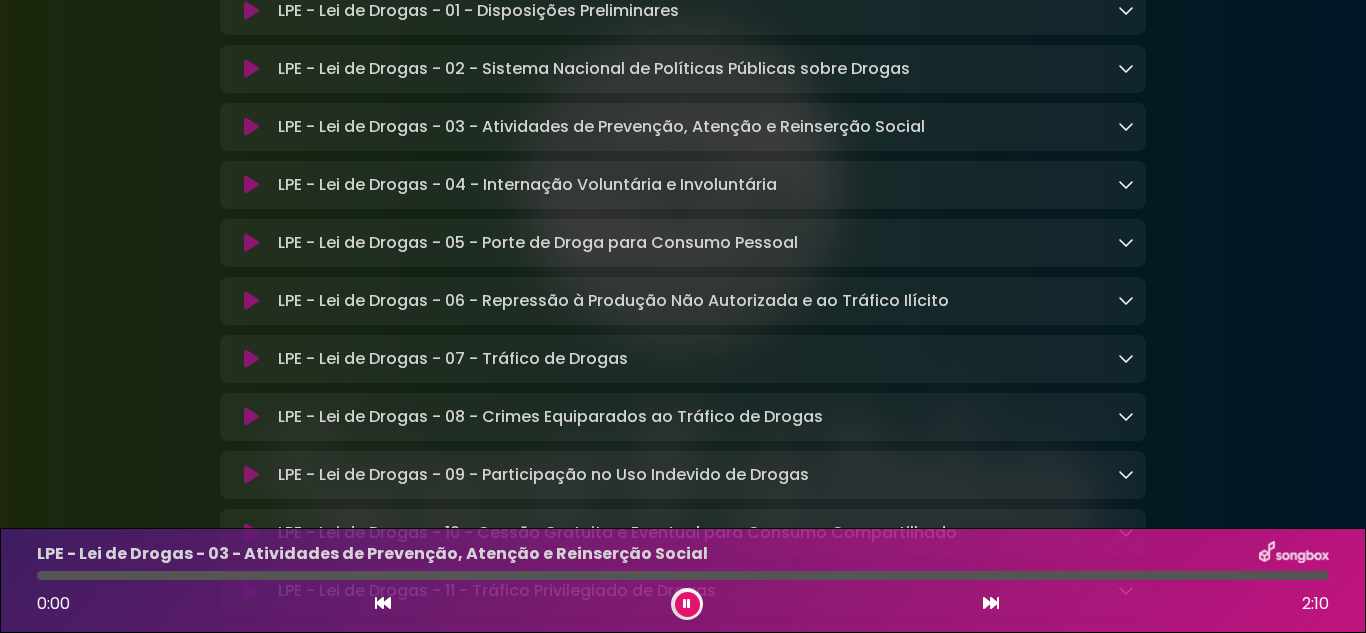 click at bounding box center [991, 603] 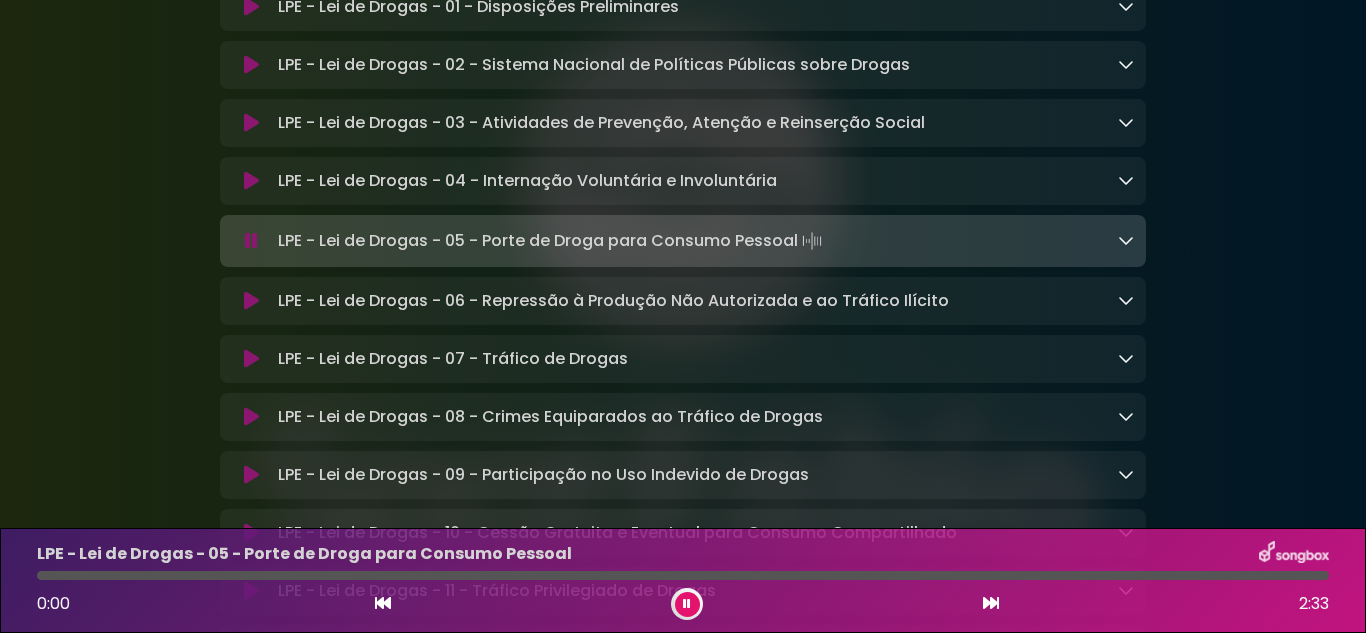 click at bounding box center (383, 603) 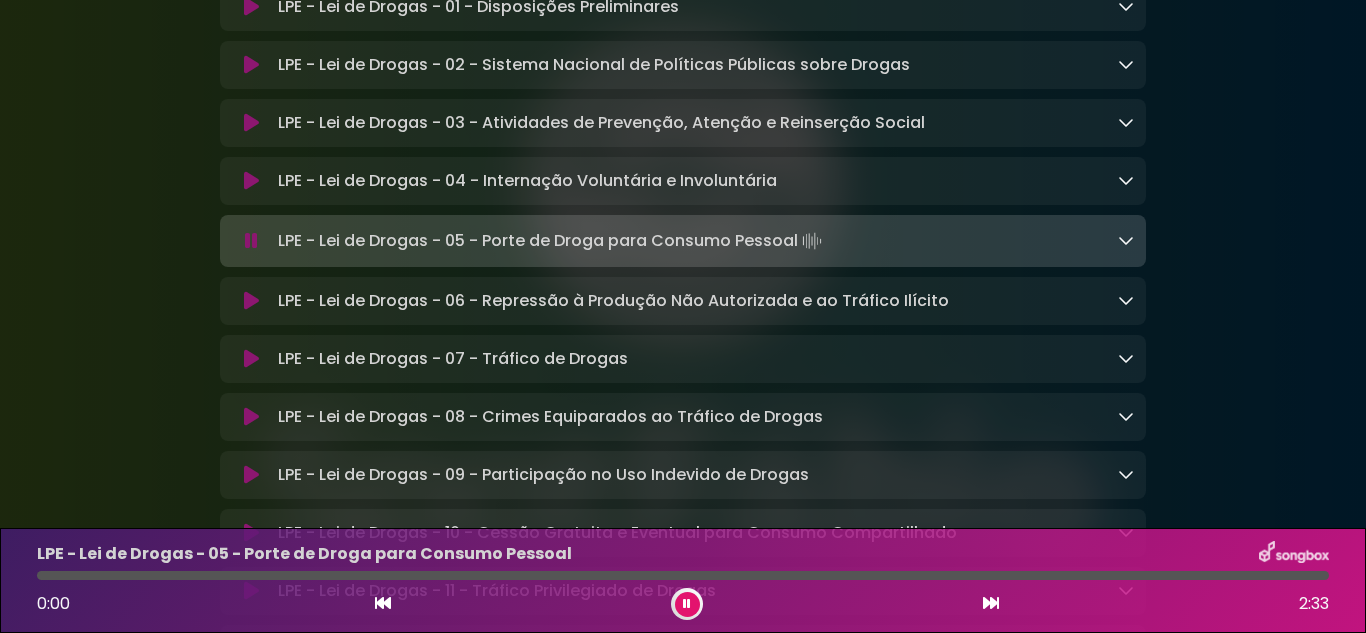 click at bounding box center (383, 603) 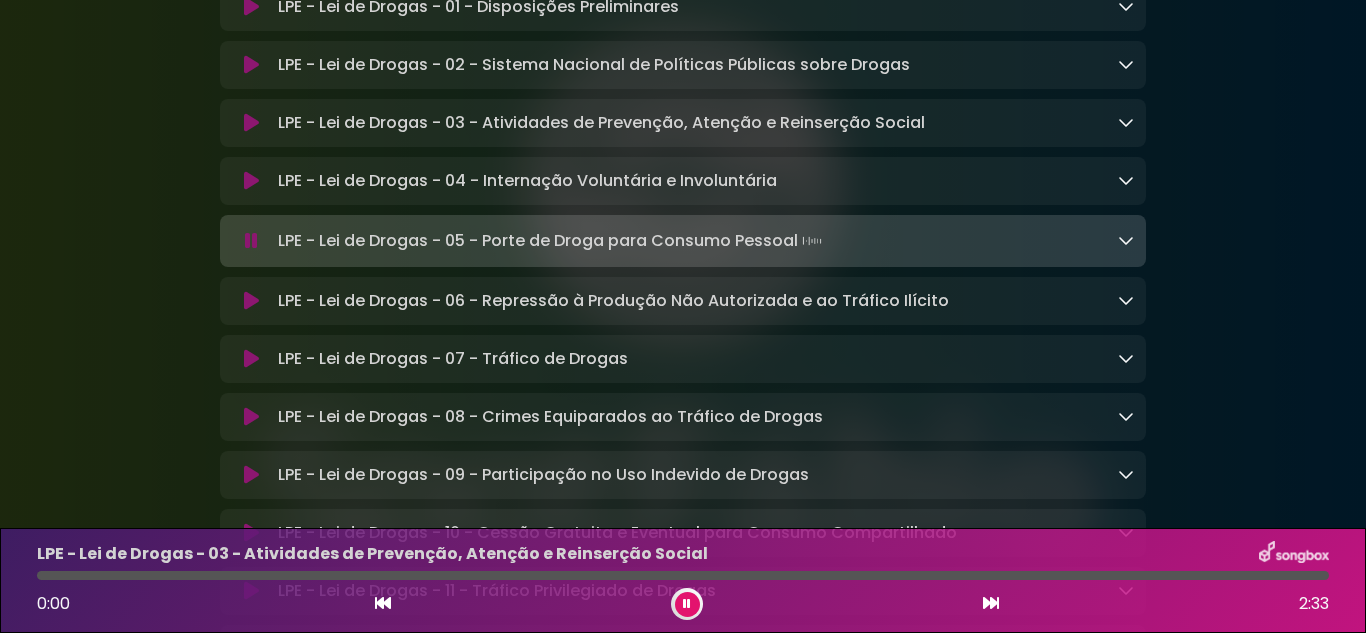 click at bounding box center [383, 603] 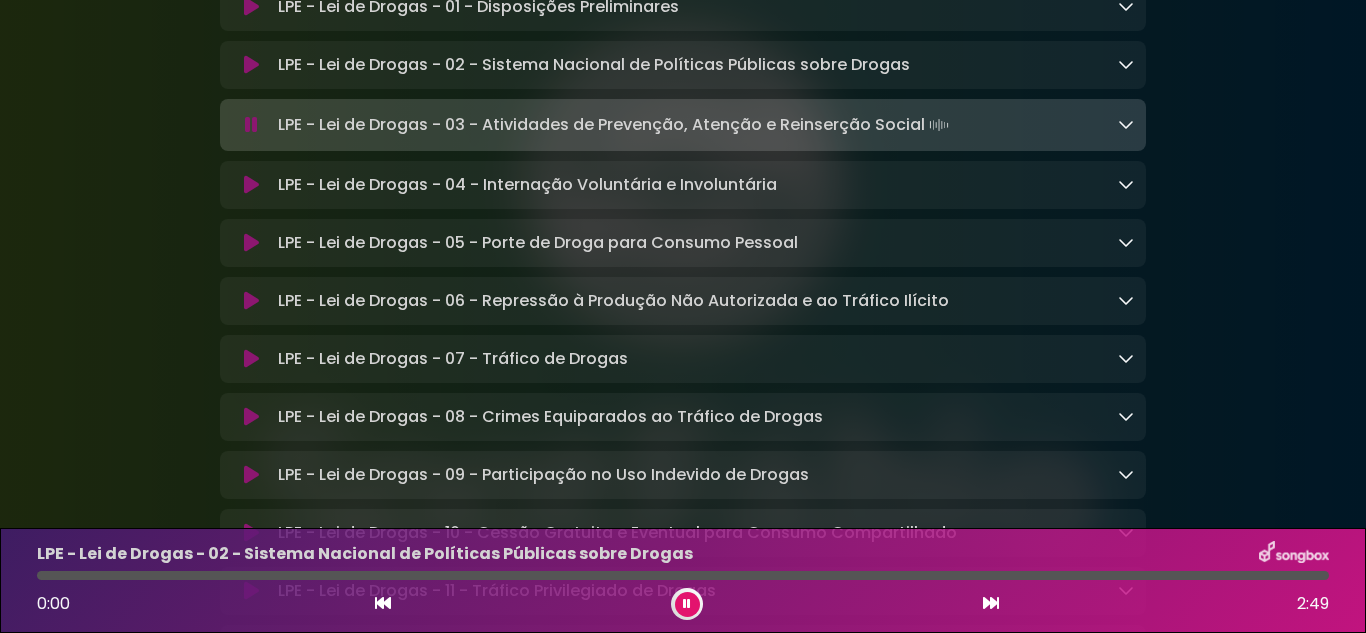 click at bounding box center (383, 603) 